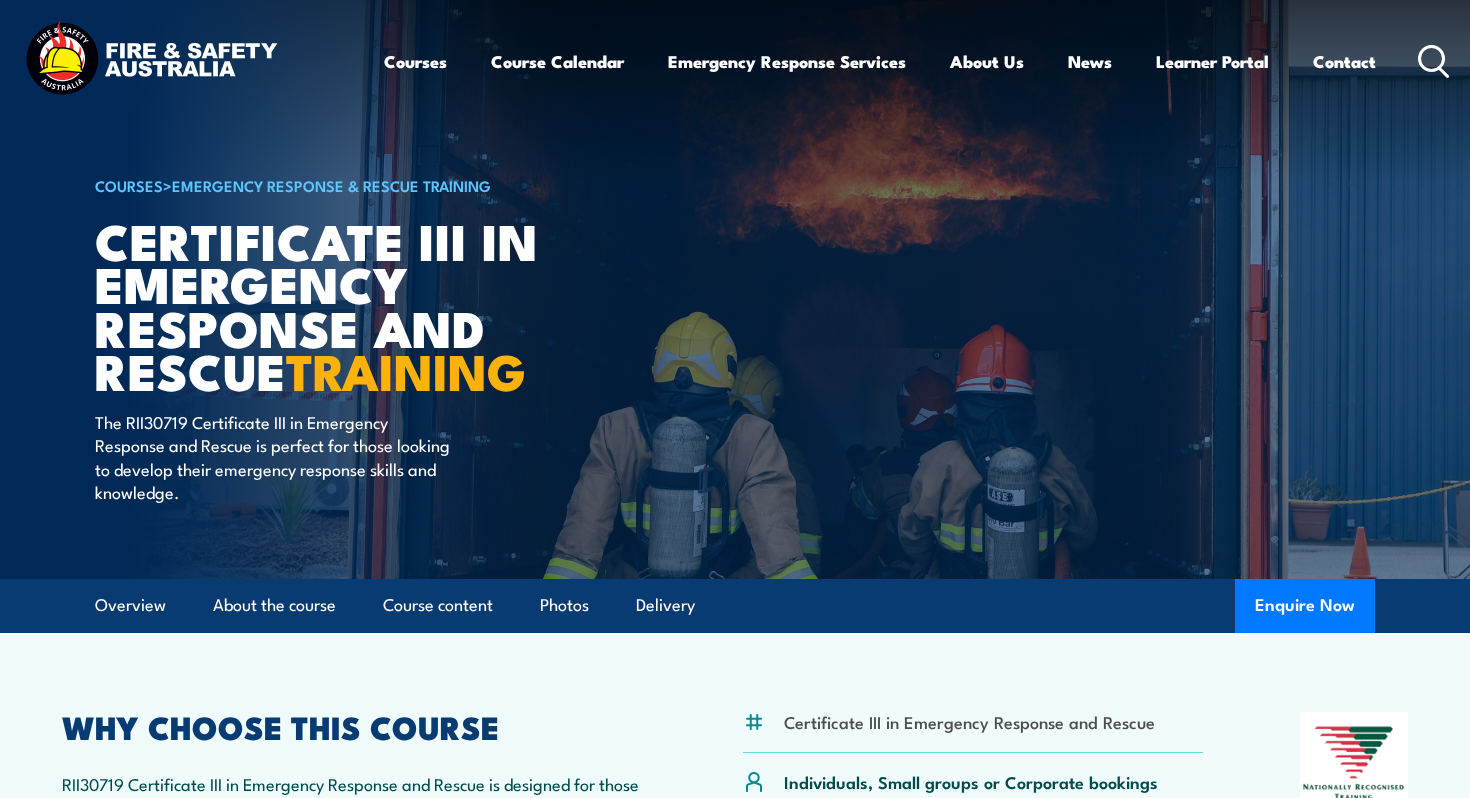 scroll, scrollTop: 0, scrollLeft: 0, axis: both 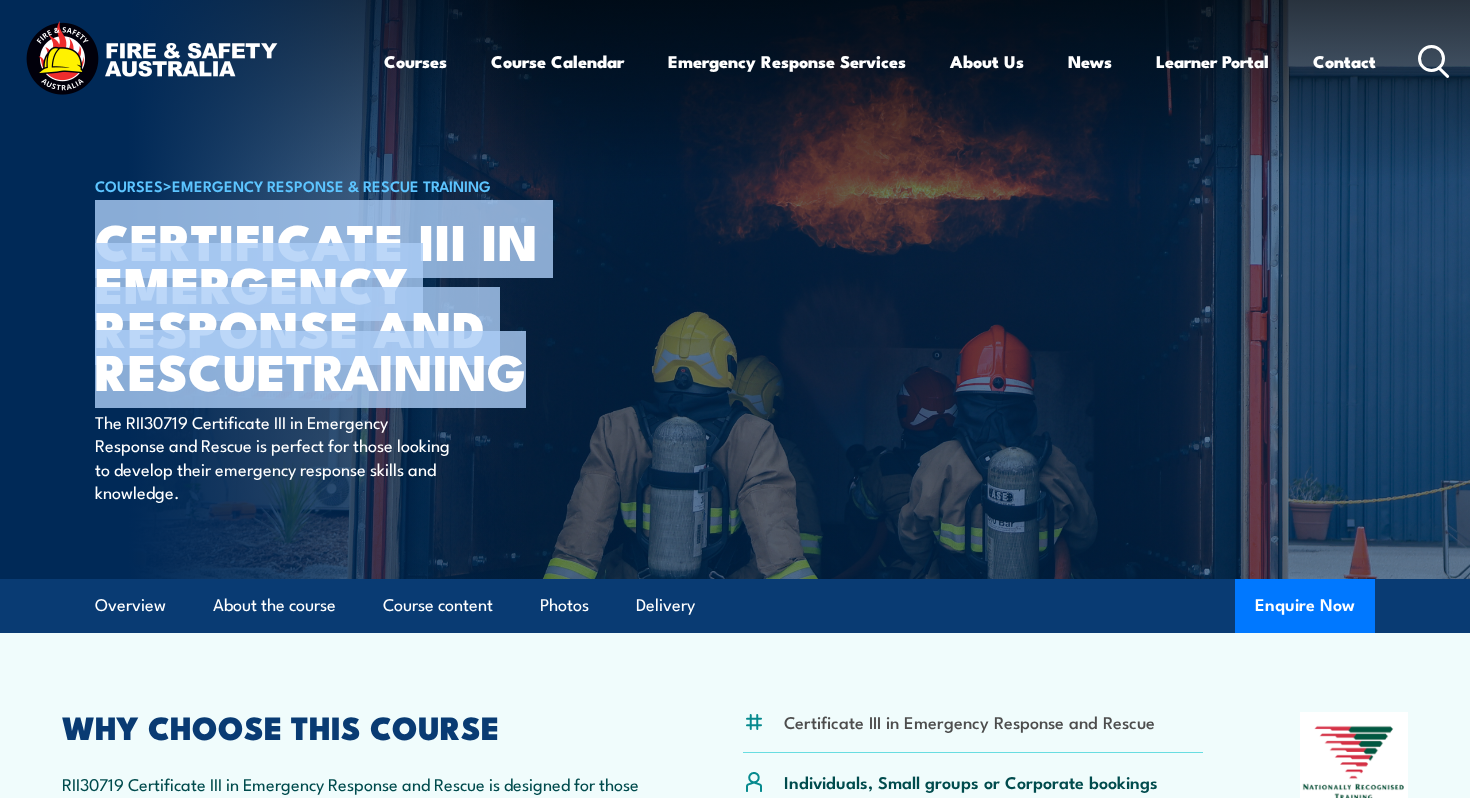 drag, startPoint x: 544, startPoint y: 376, endPoint x: 97, endPoint y: 228, distance: 470.8641 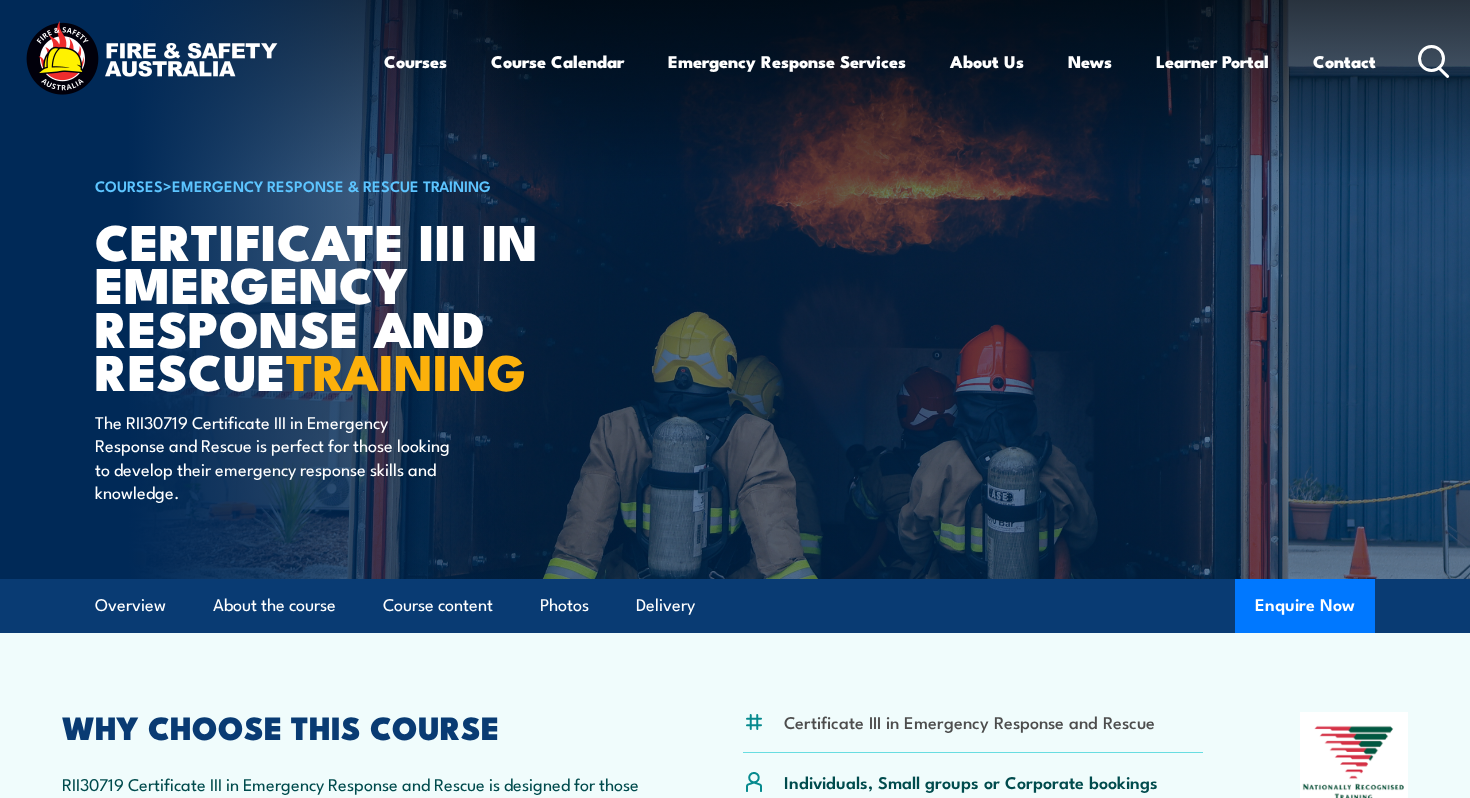 click on "COURSES
>  Emergency Response & Rescue Training
Certificate III in Emergency Response and Rescue  TRAINING
The RII30719 Certificate III in Emergency Response and Rescue is perfect for those looking to develop their emergency response skills and knowledge." at bounding box center [342, 289] 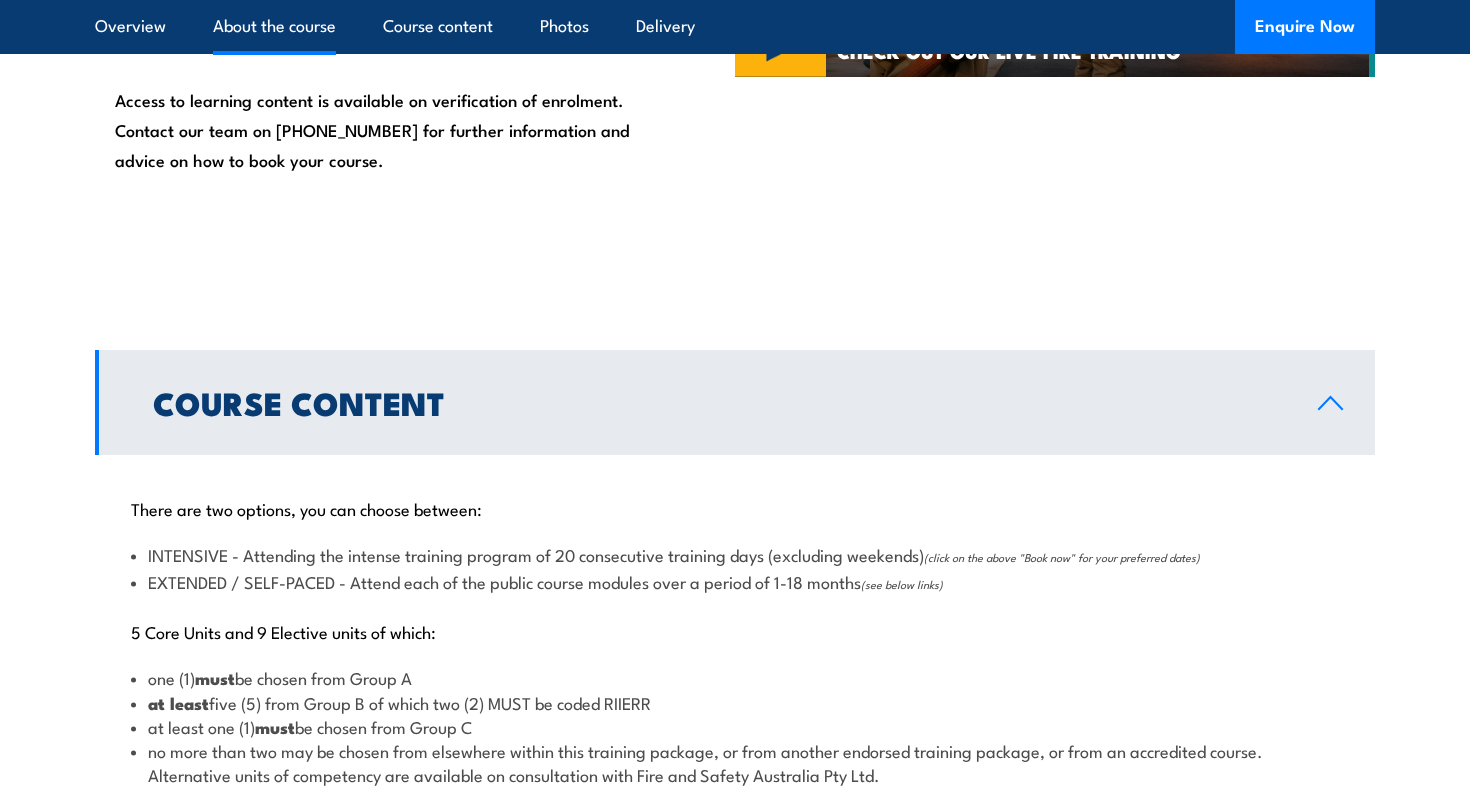 scroll, scrollTop: 1731, scrollLeft: 0, axis: vertical 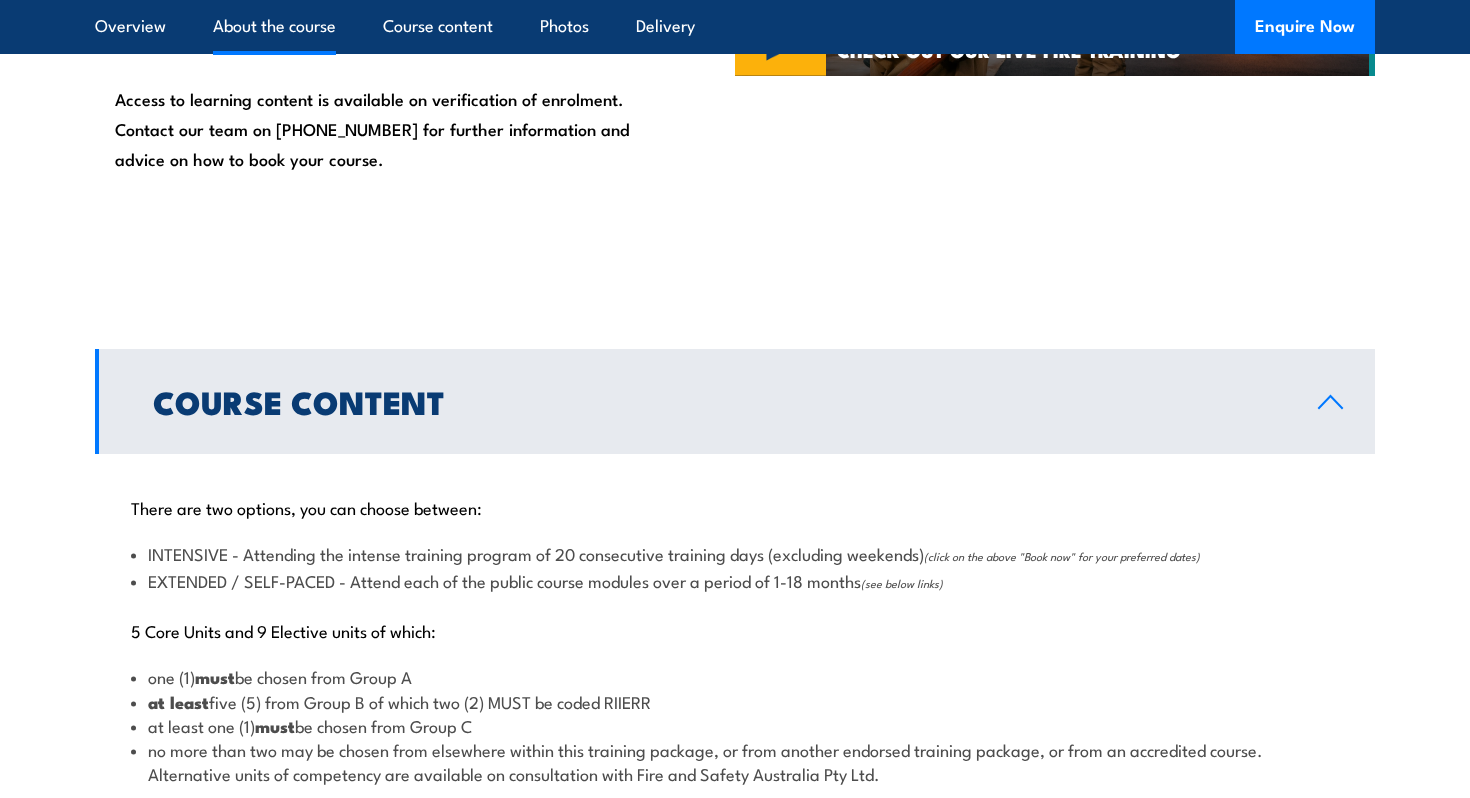 click on "Course Content" at bounding box center (719, 401) 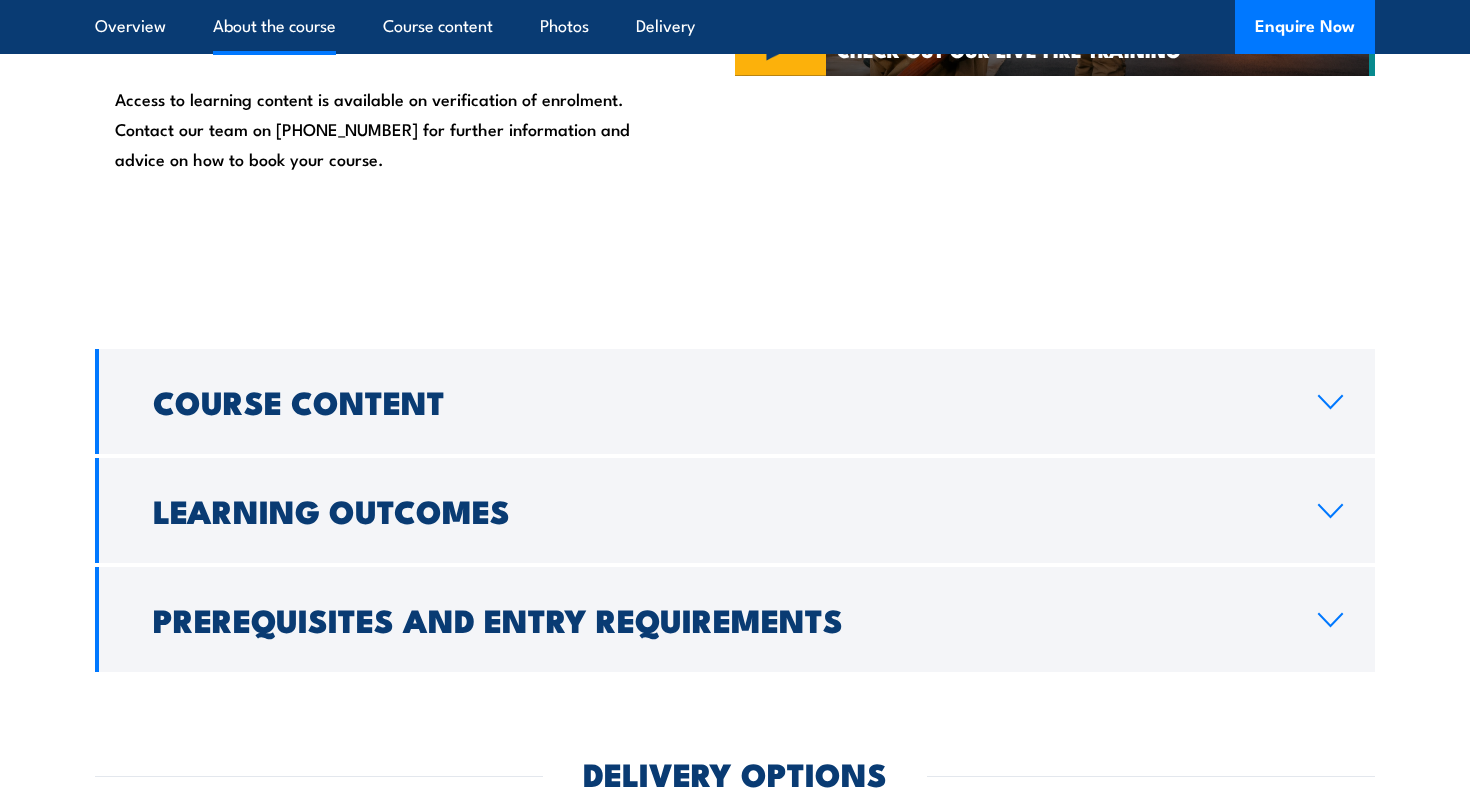 click on "Course Content" at bounding box center [719, 401] 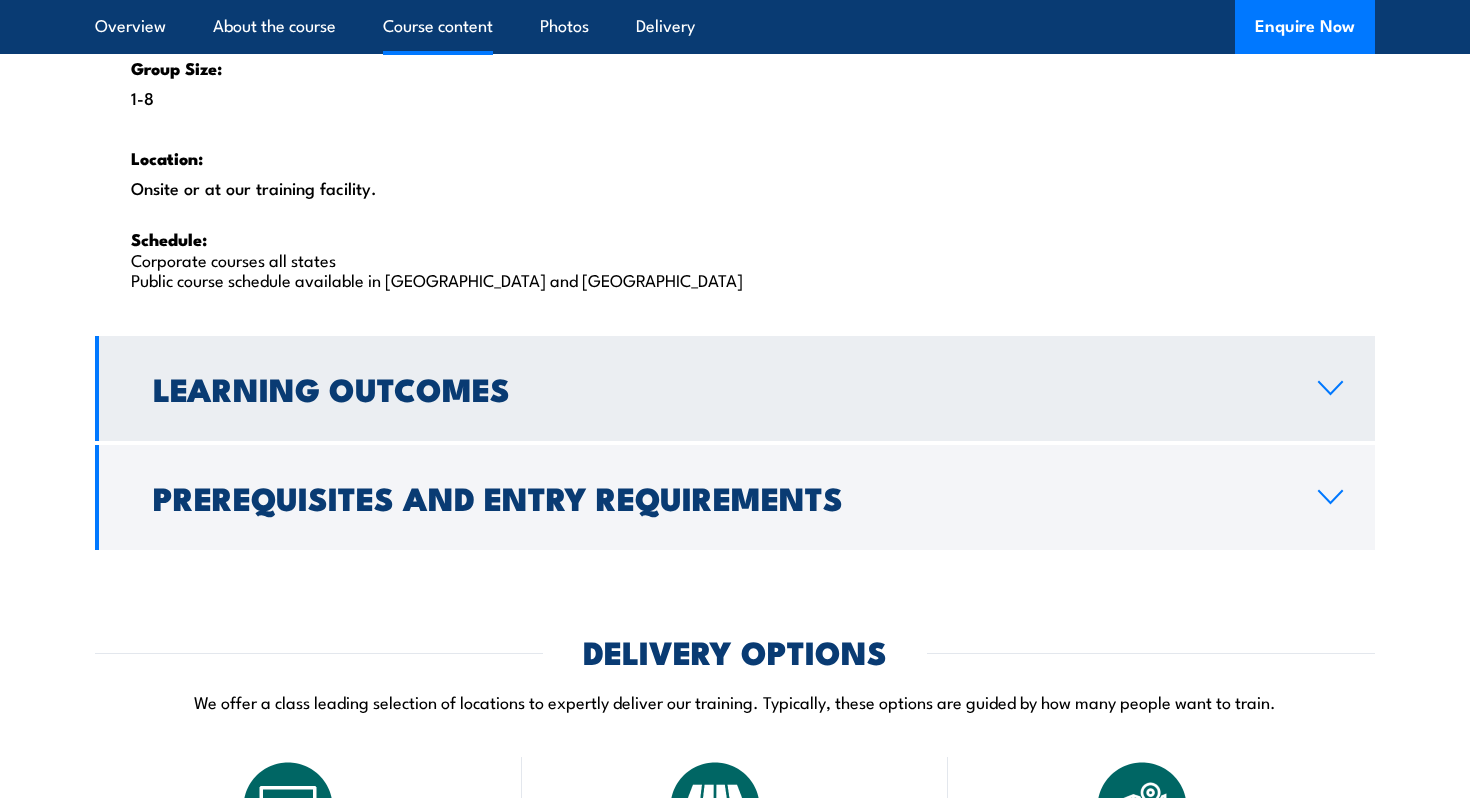click on "Learning Outcomes" at bounding box center (719, 388) 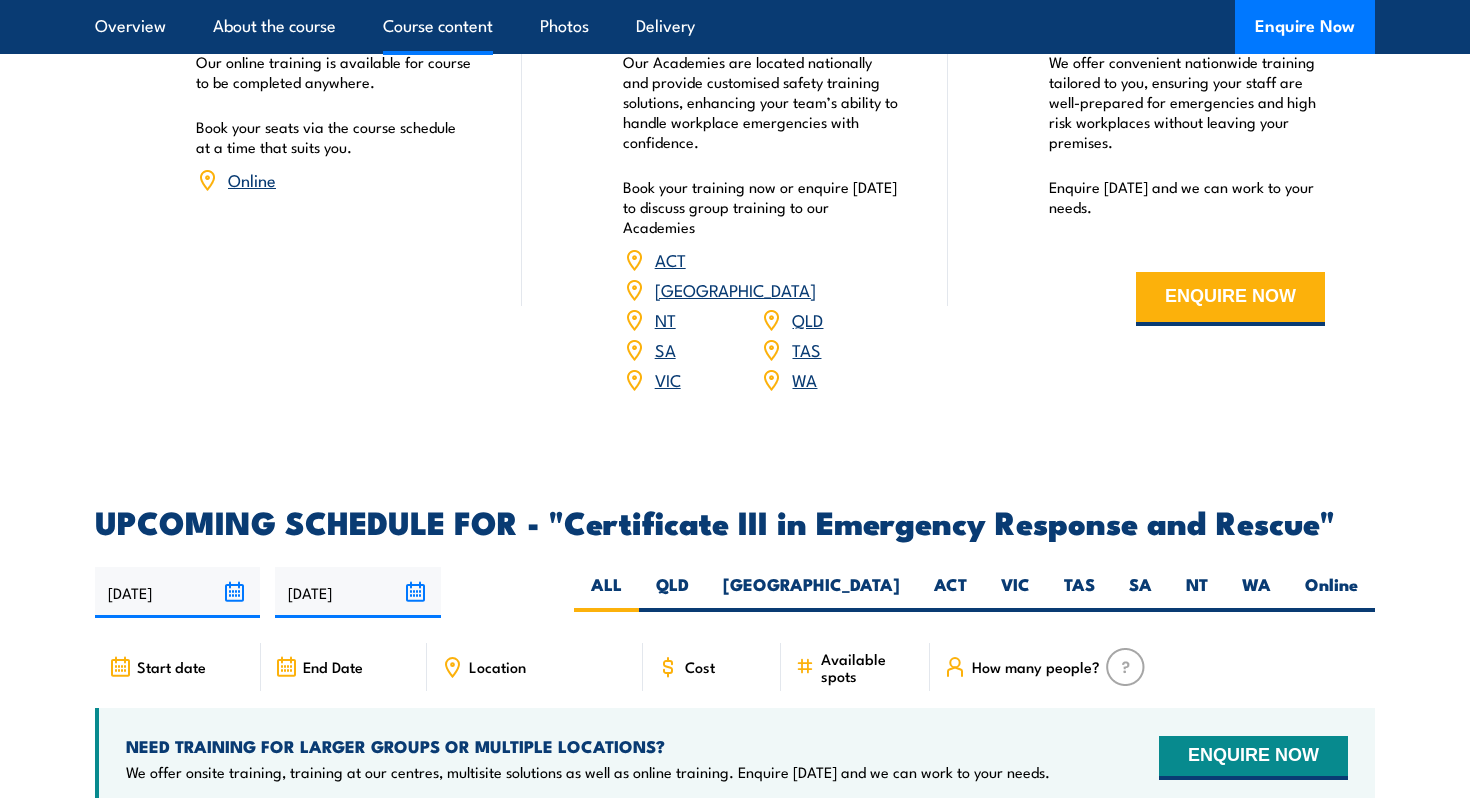 scroll, scrollTop: 2217, scrollLeft: 0, axis: vertical 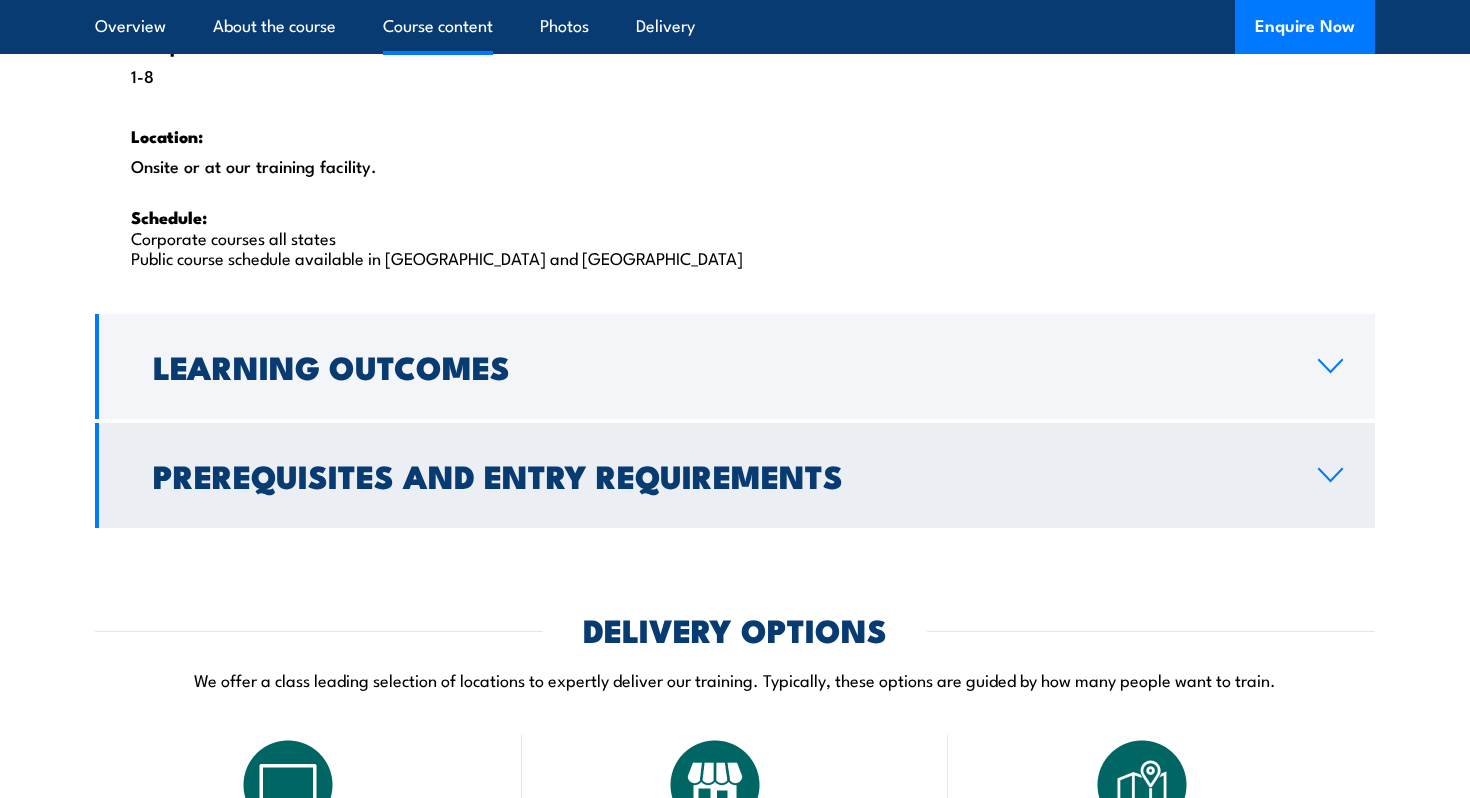 click on "Prerequisites and Entry Requirements" at bounding box center (719, 475) 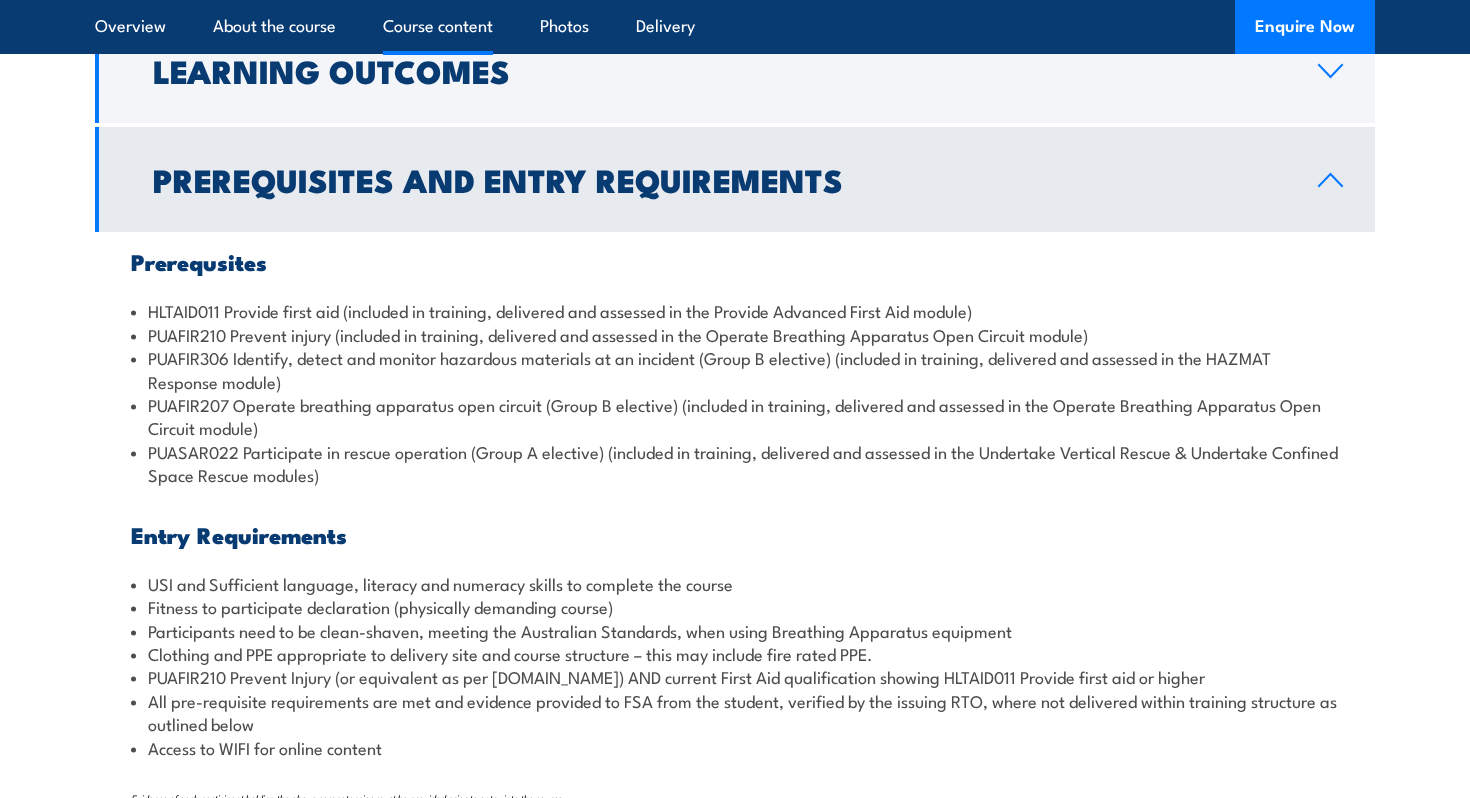 scroll, scrollTop: 2139, scrollLeft: 0, axis: vertical 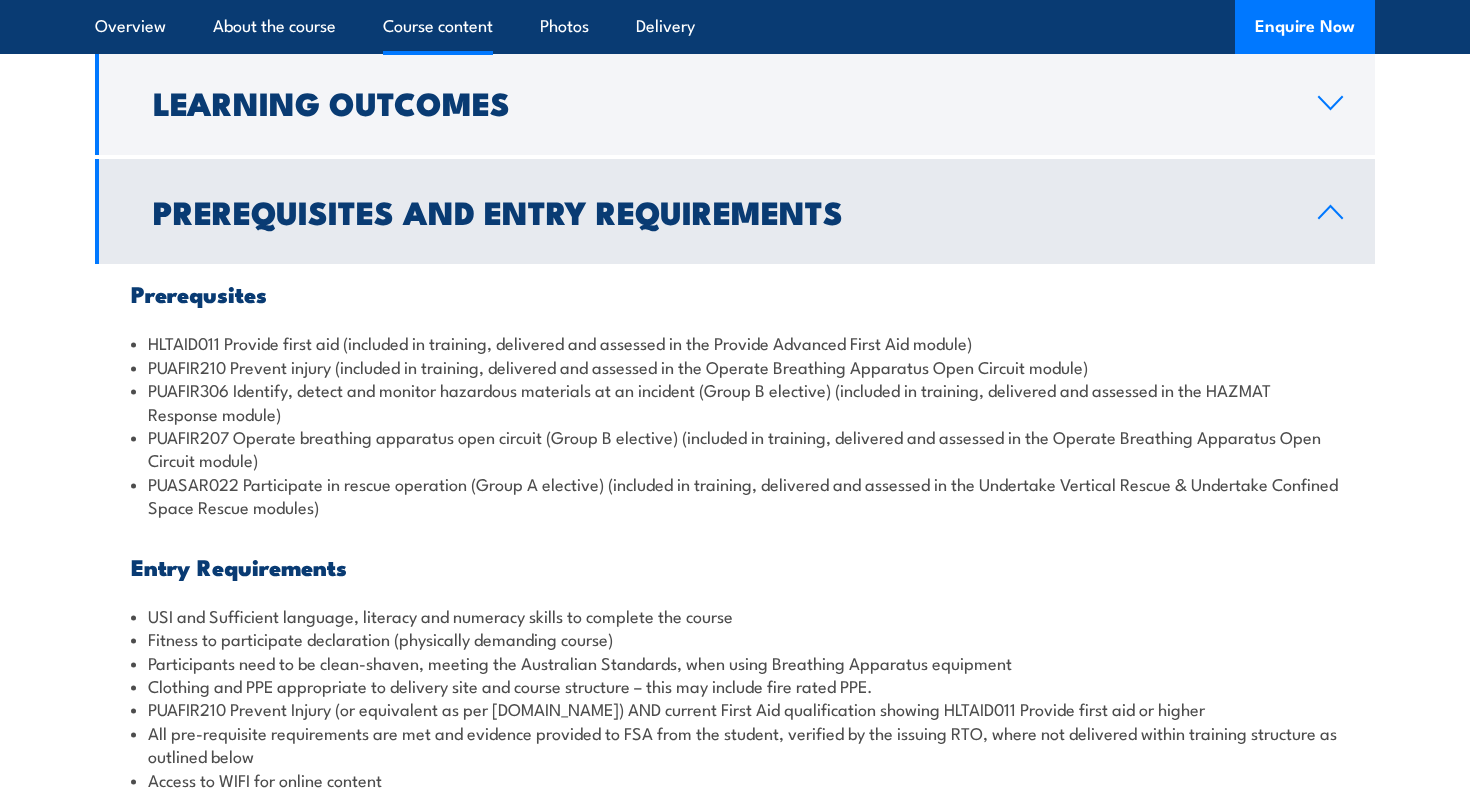 click on "Prerequisites and Entry Requirements" at bounding box center [719, 211] 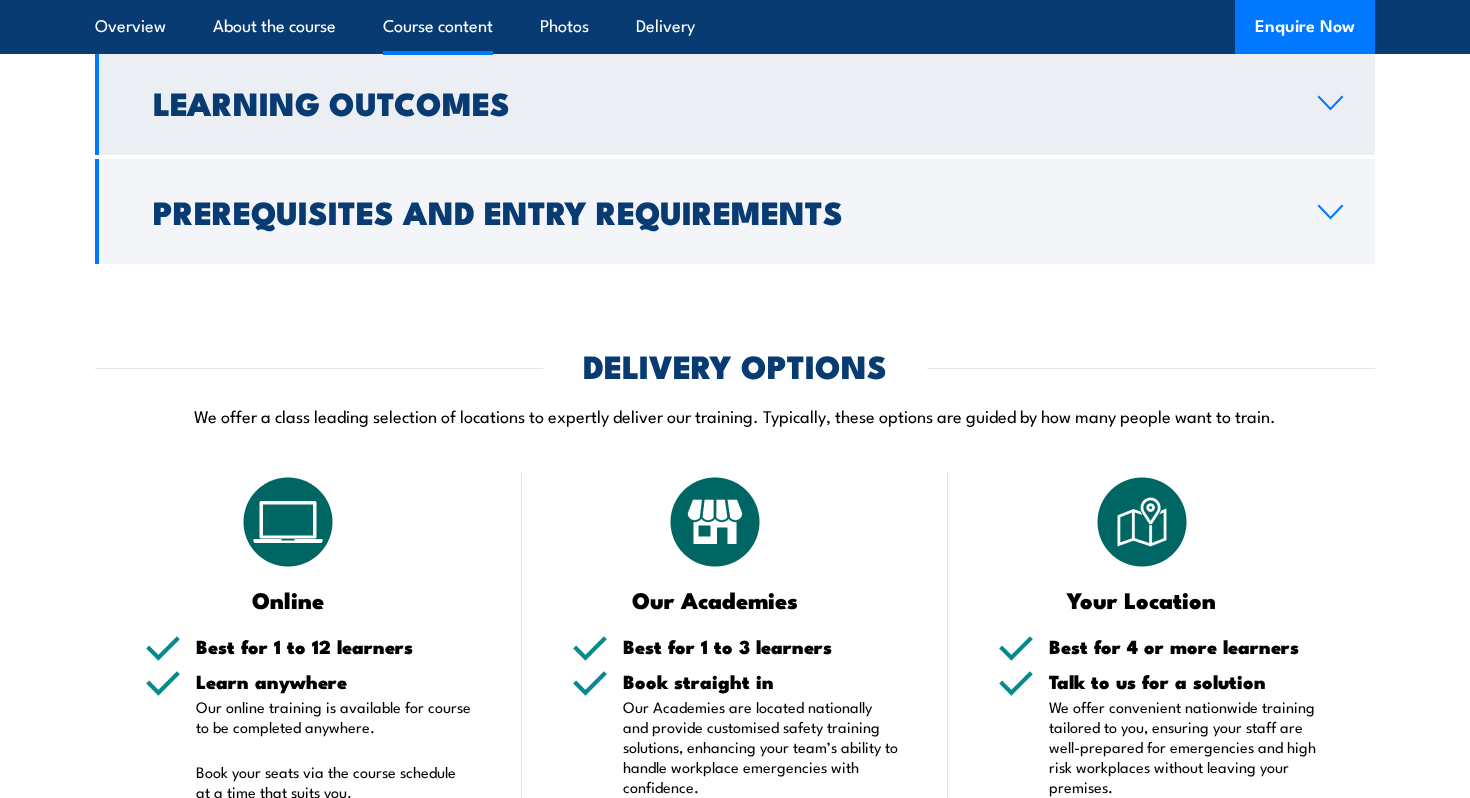 click on "Learning Outcomes" at bounding box center [719, 102] 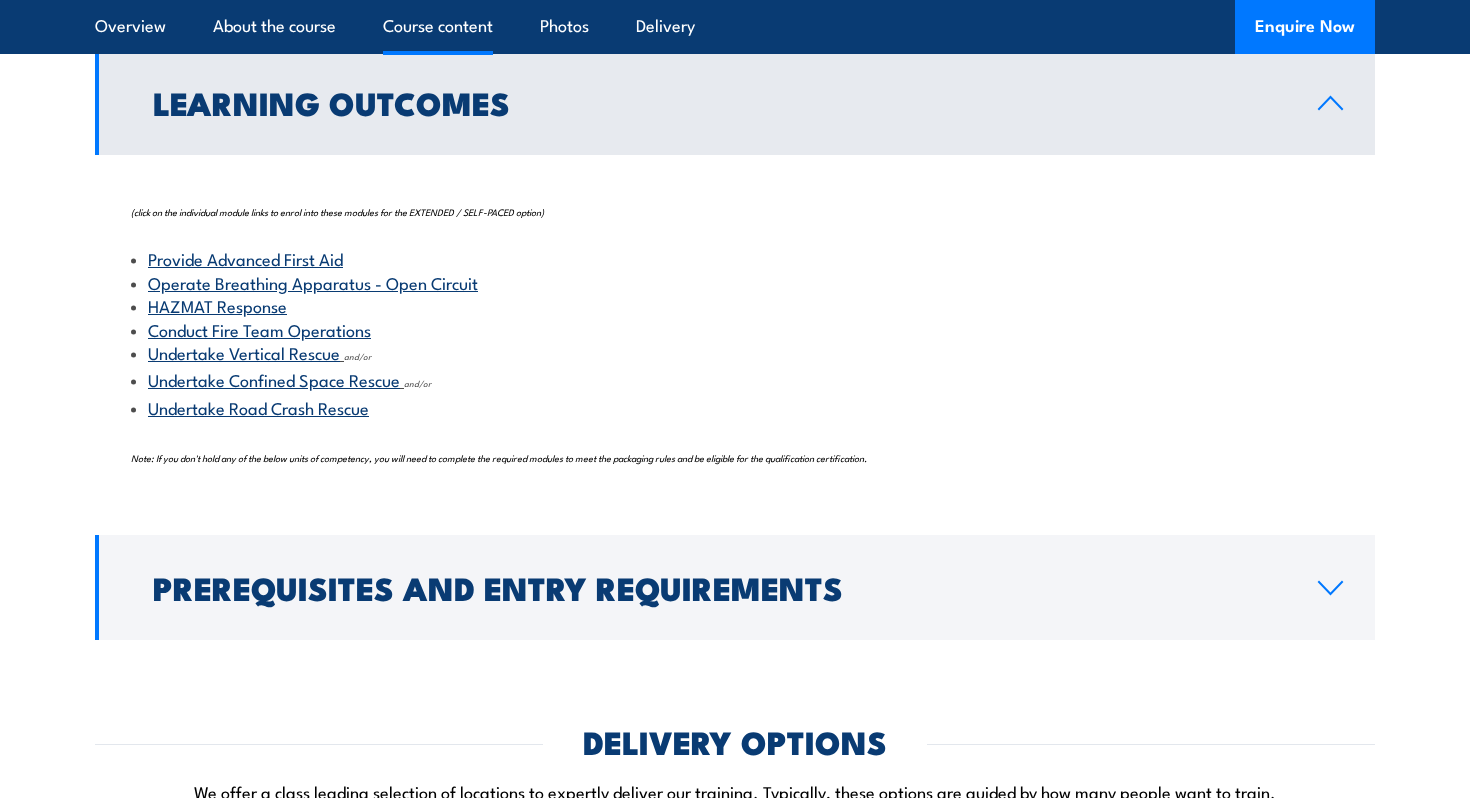 click on "Learning Outcomes" at bounding box center [719, 102] 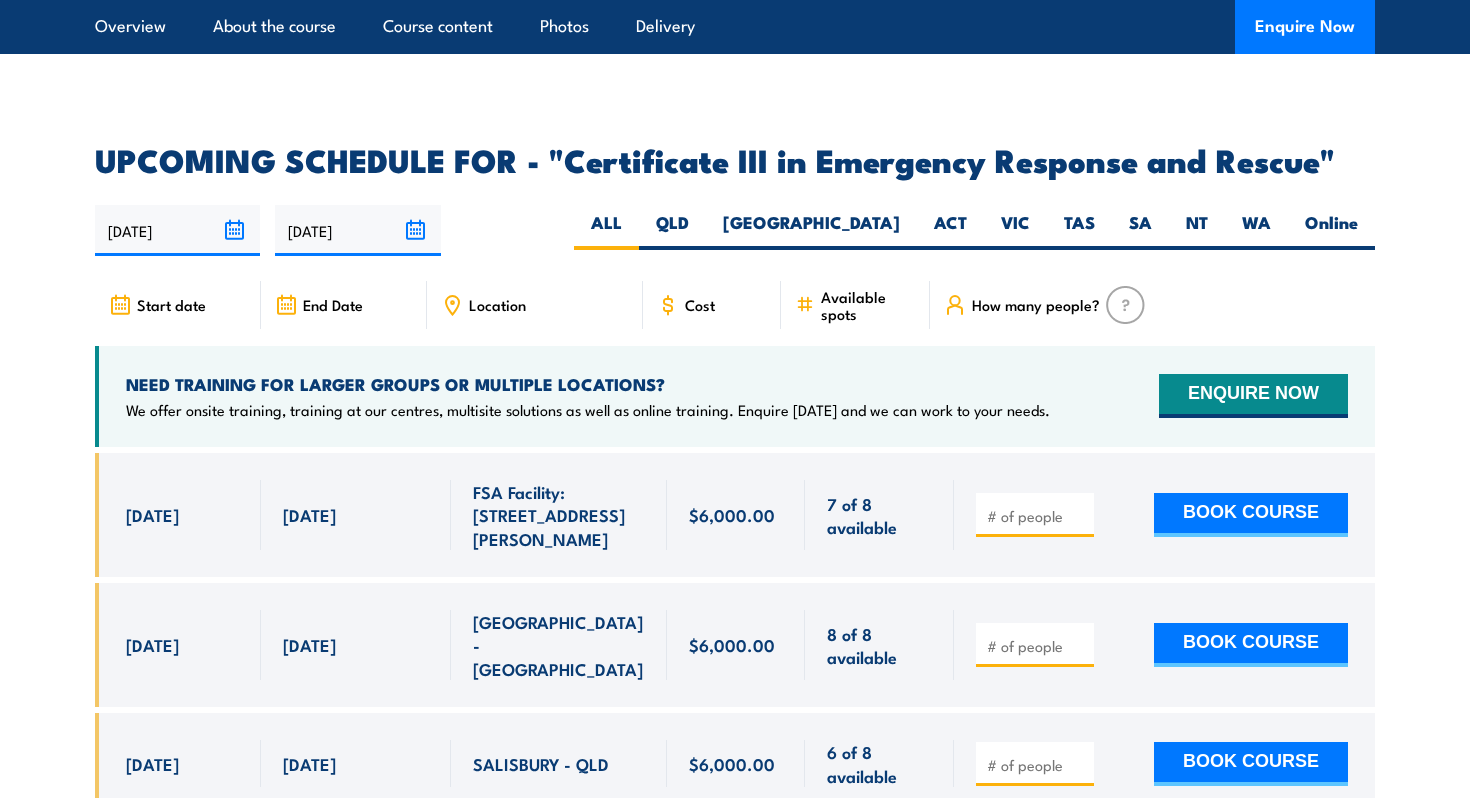 scroll, scrollTop: 3147, scrollLeft: 0, axis: vertical 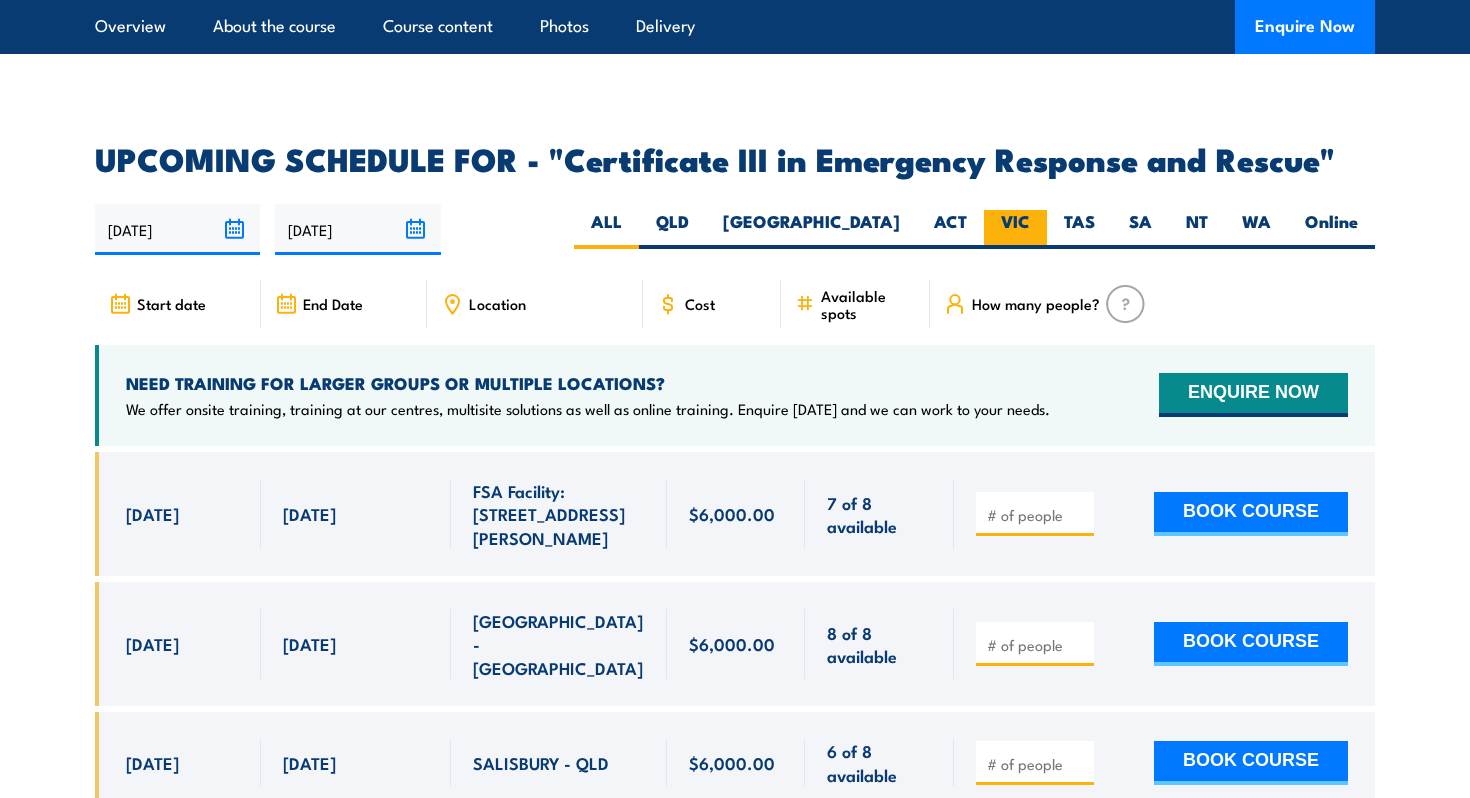 click on "VIC" at bounding box center [1015, 229] 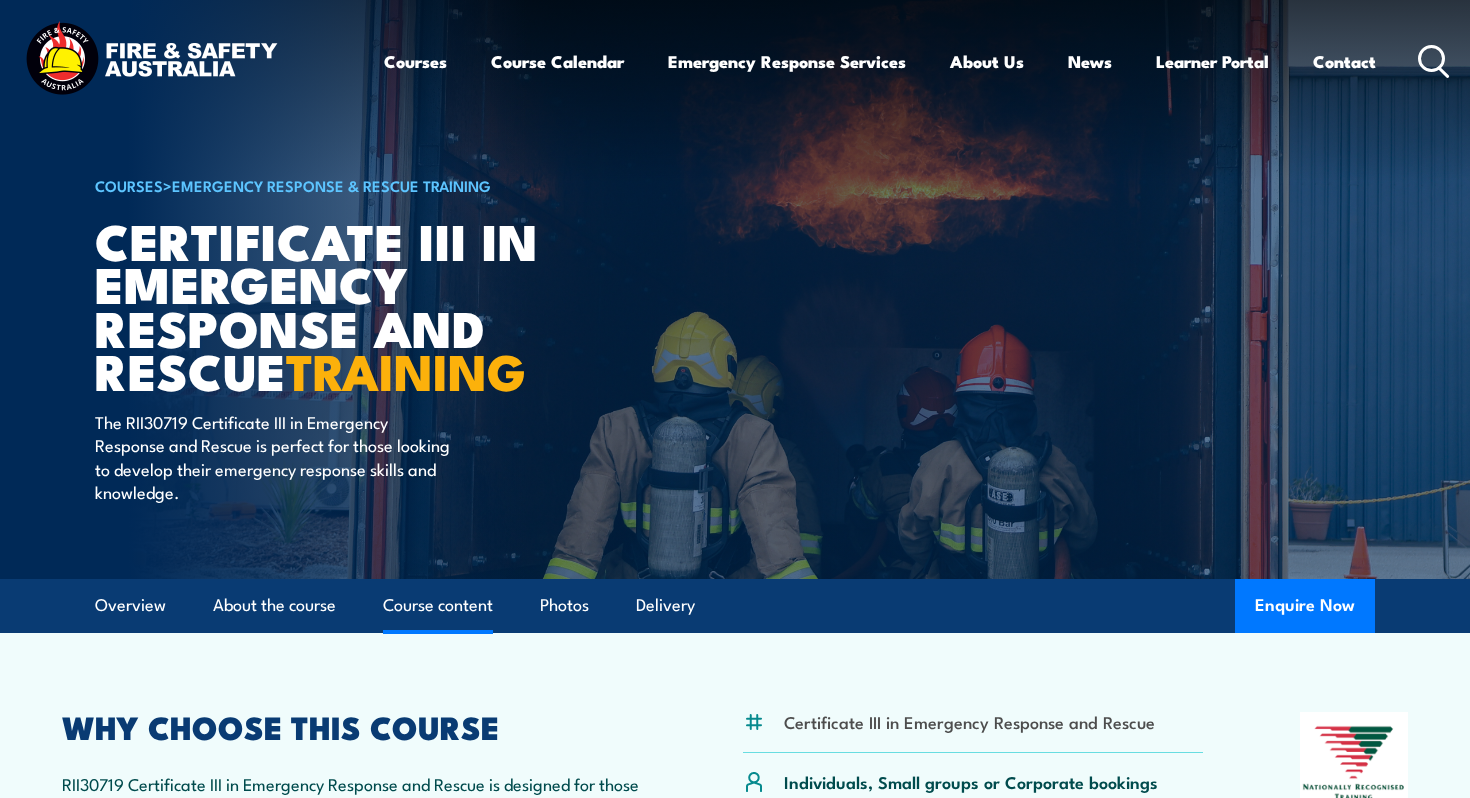 scroll, scrollTop: 3746, scrollLeft: 0, axis: vertical 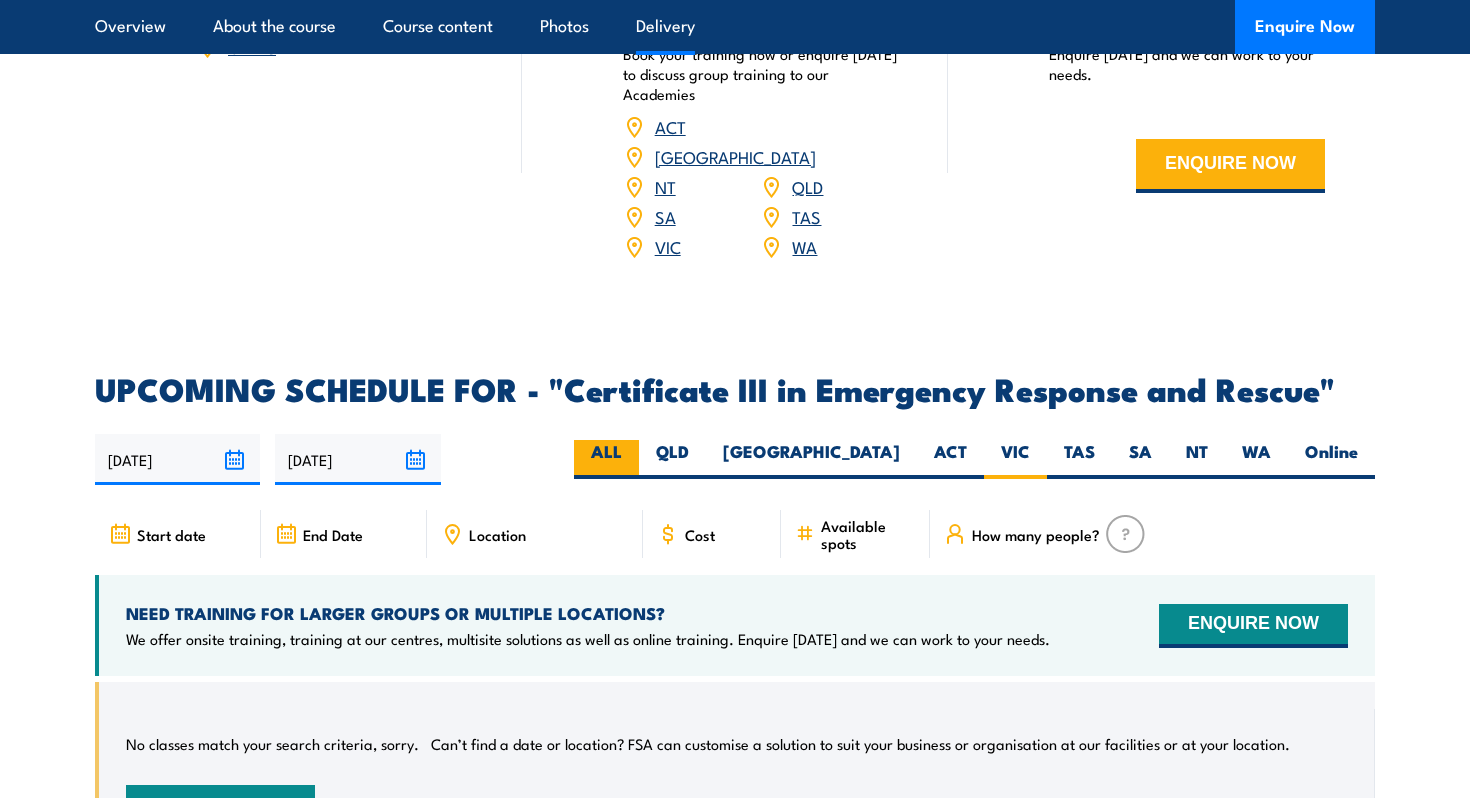click on "ALL" at bounding box center [606, 459] 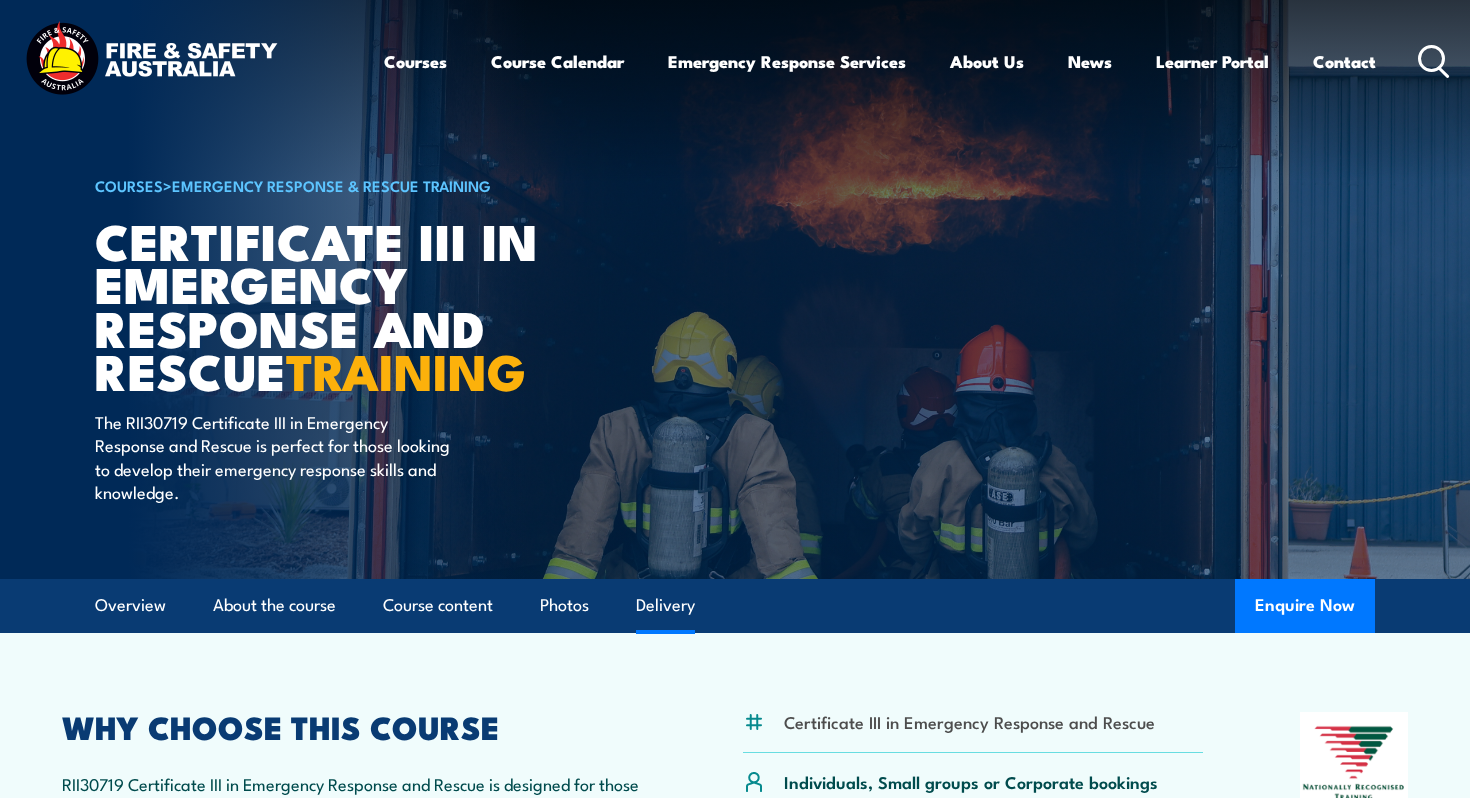 scroll, scrollTop: 4632, scrollLeft: 0, axis: vertical 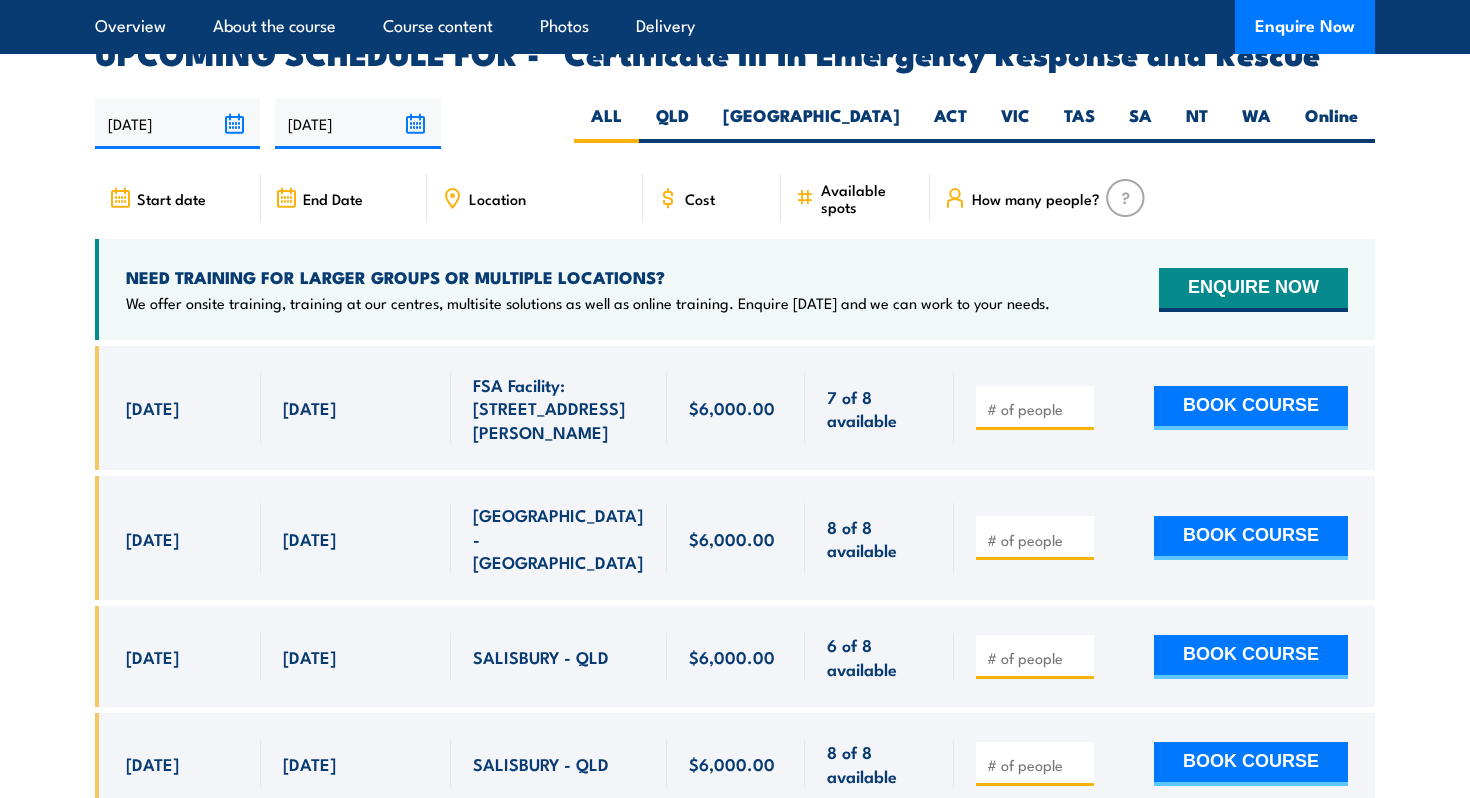 click at bounding box center (1037, 409) 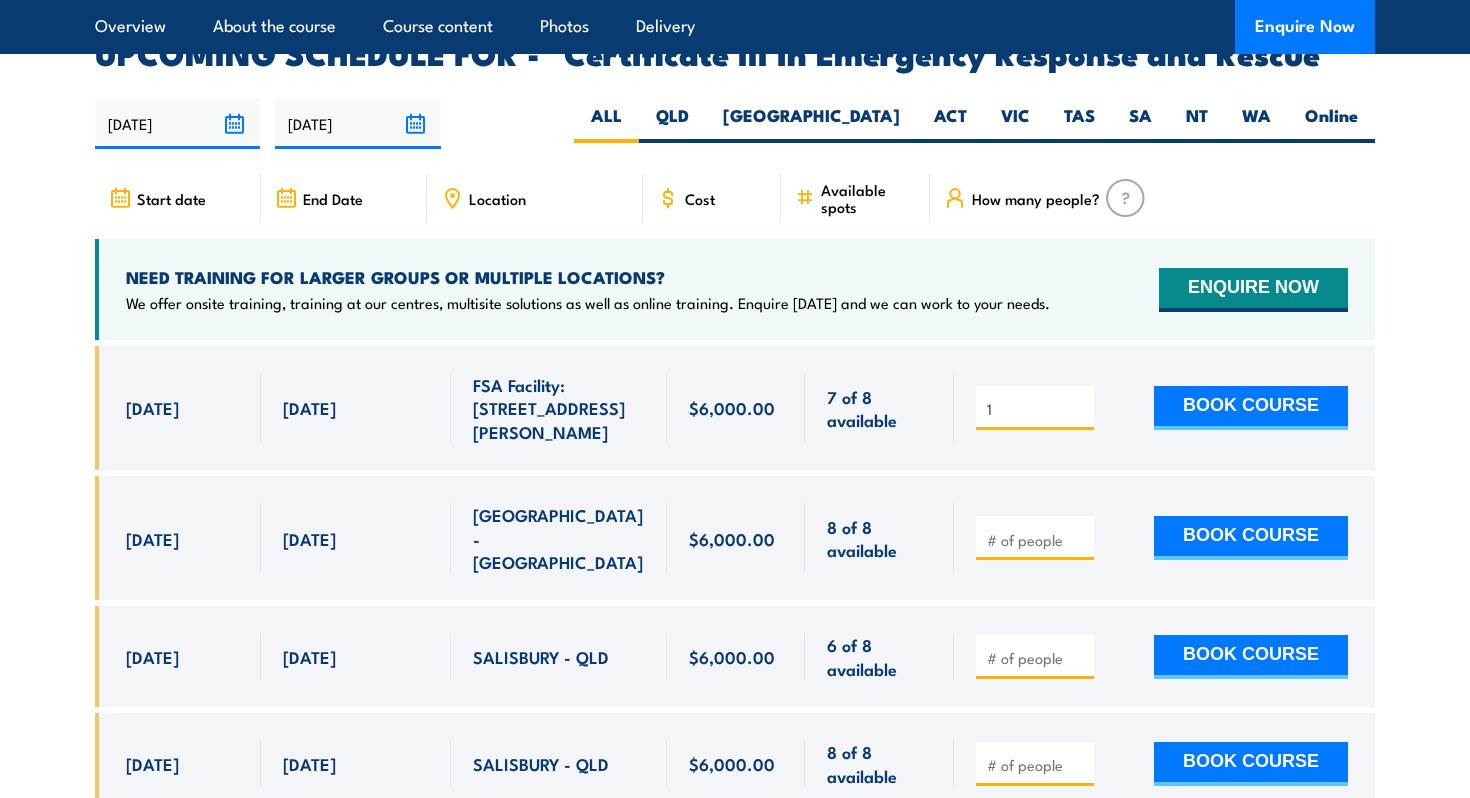 type on "1" 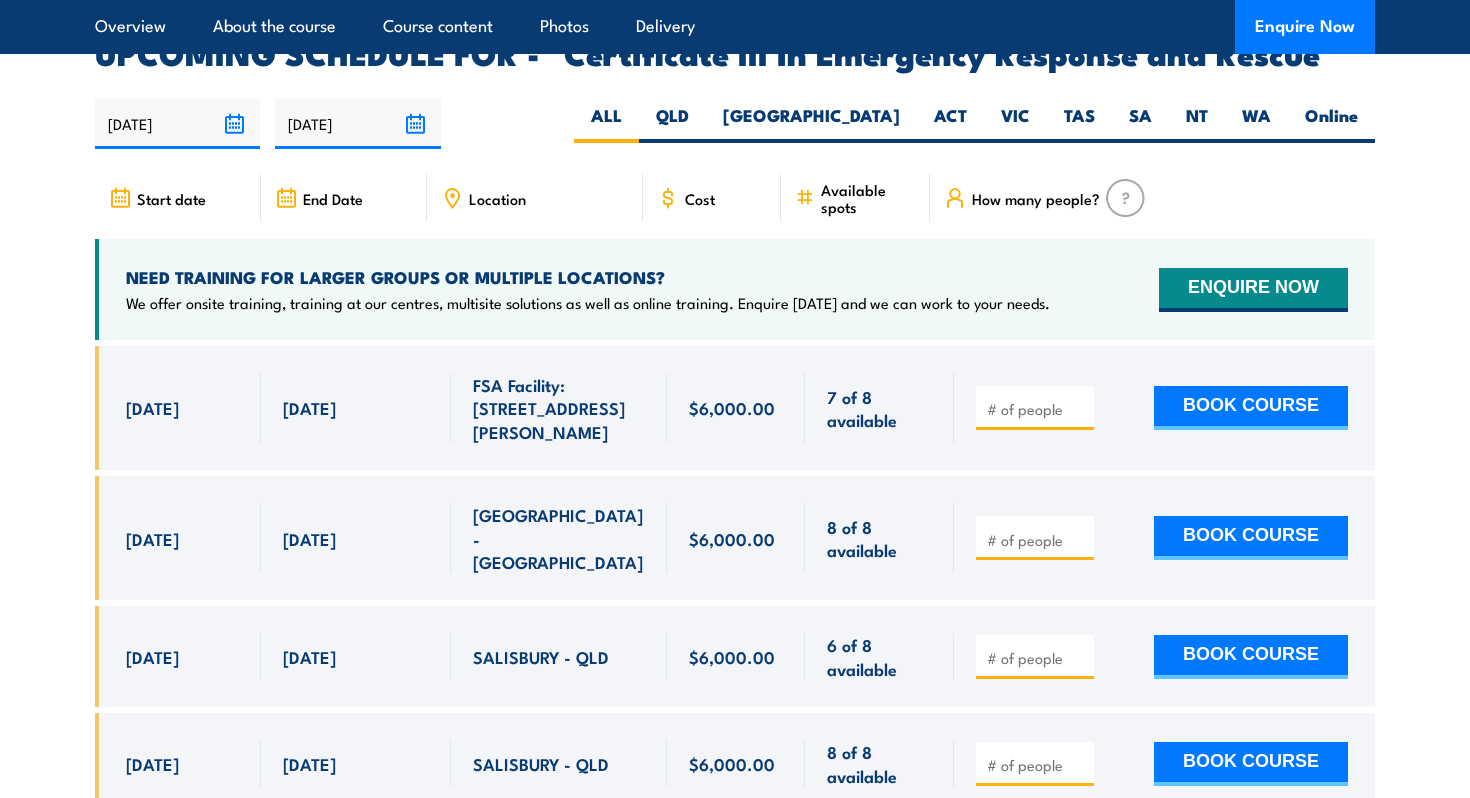 type 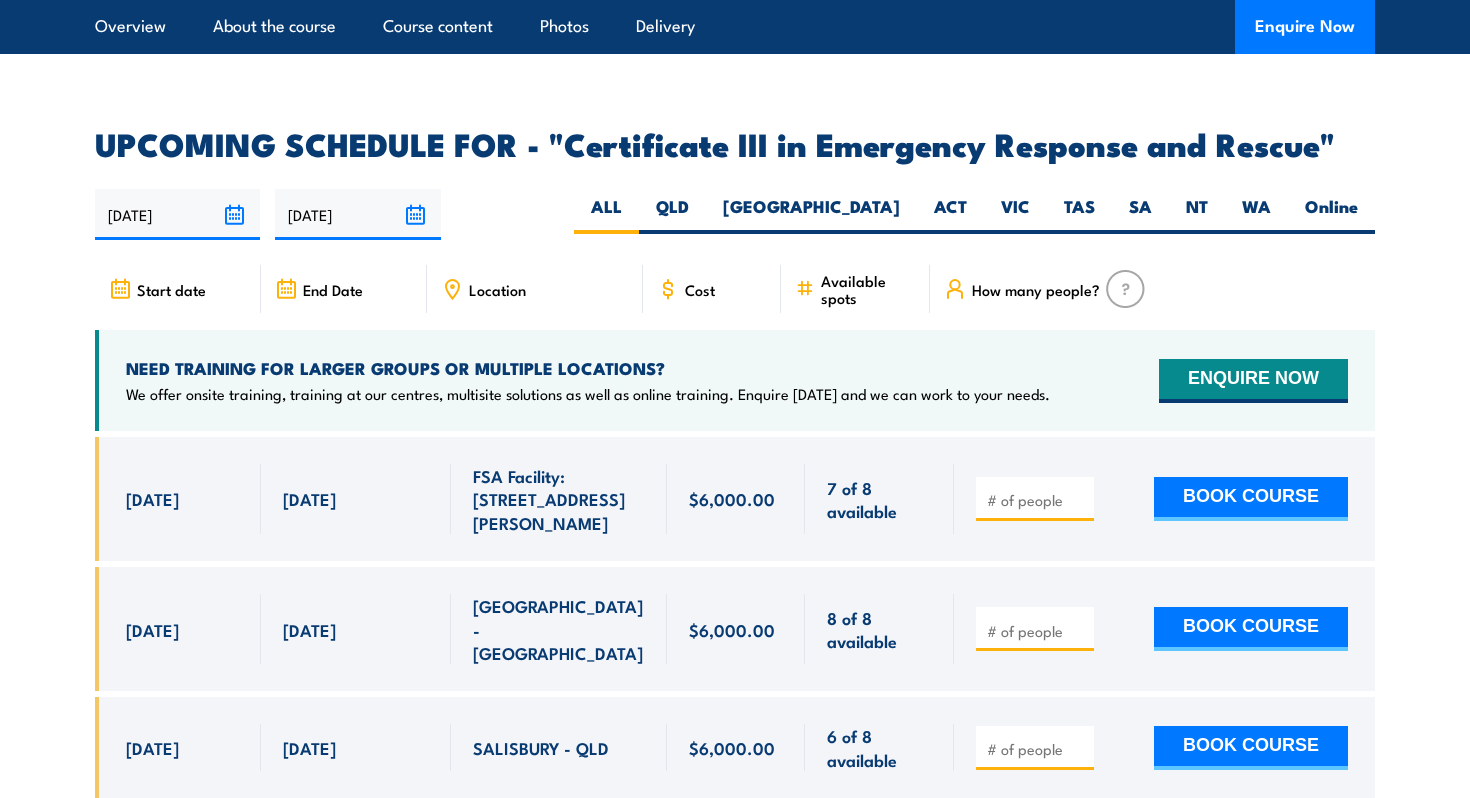 scroll, scrollTop: 4579, scrollLeft: 0, axis: vertical 